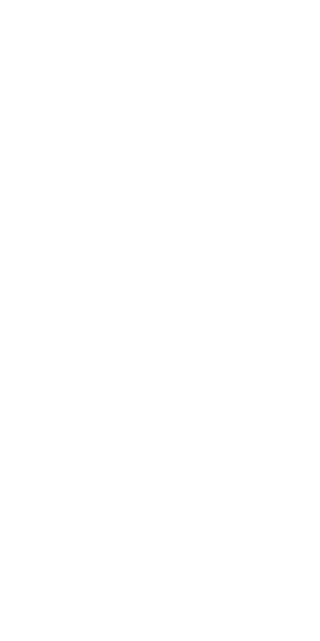scroll, scrollTop: 0, scrollLeft: 0, axis: both 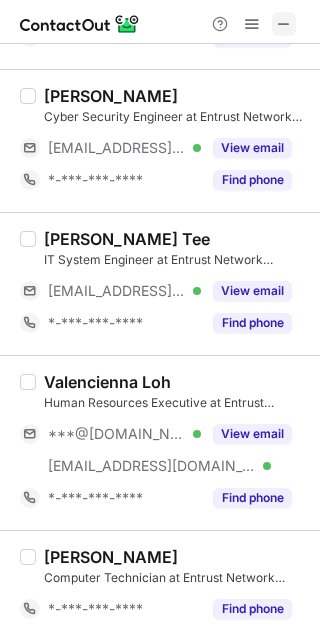 click at bounding box center [284, 24] 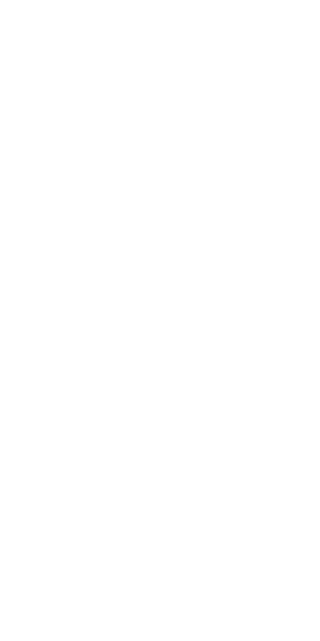 scroll, scrollTop: 0, scrollLeft: 0, axis: both 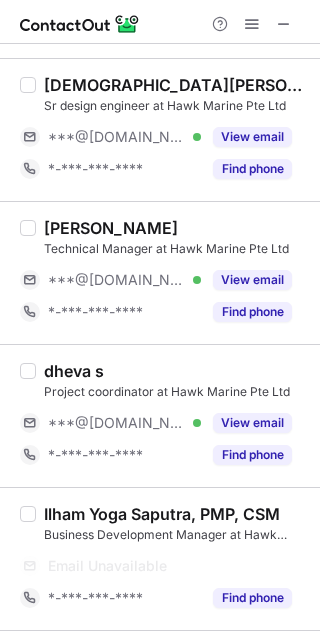 click on "William Chew" at bounding box center (111, 228) 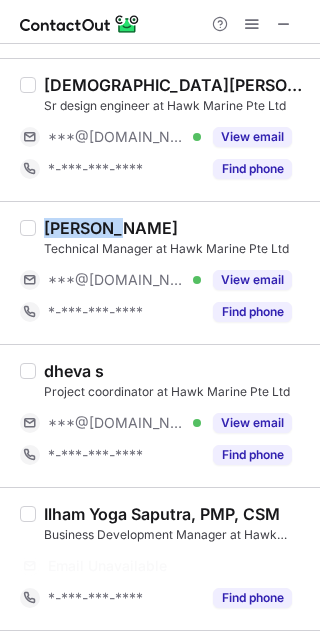 click on "William Chew" at bounding box center (111, 228) 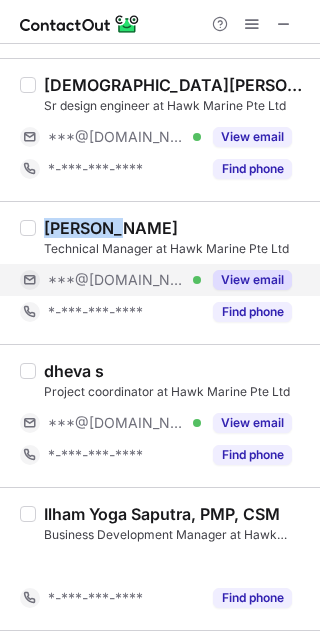 copy on "William" 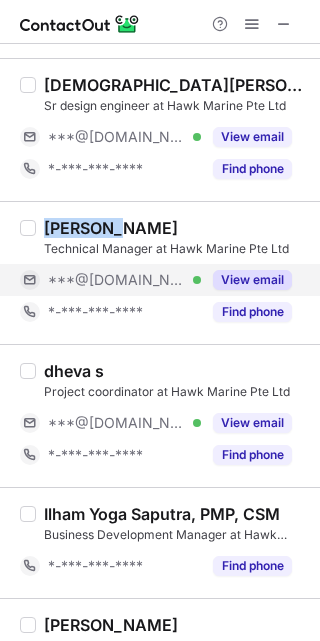 click on "View email" at bounding box center [252, 280] 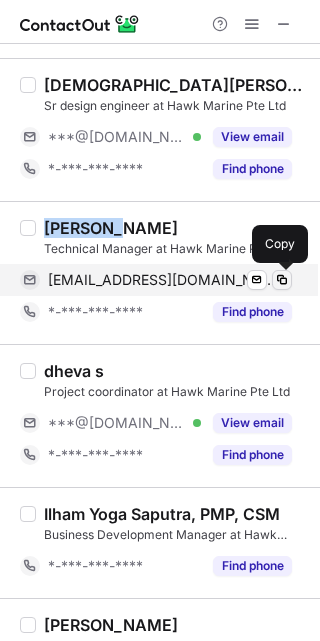 click at bounding box center [282, 280] 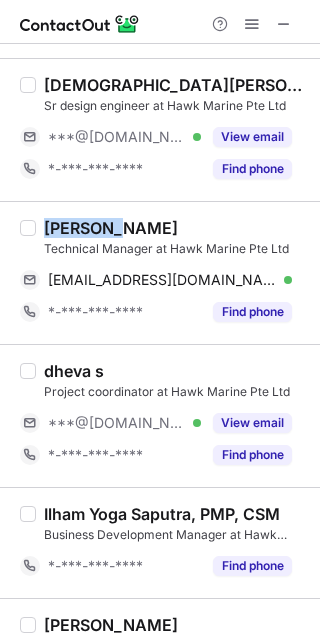 click on "dheva s" at bounding box center [74, 371] 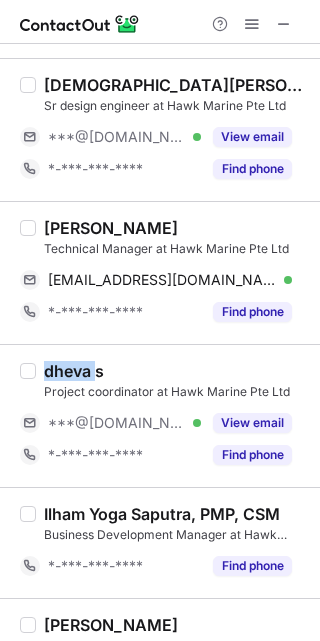 click on "dheva s" at bounding box center (74, 371) 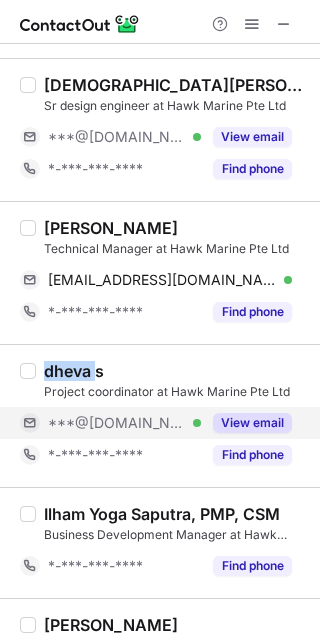 click on "View email" at bounding box center [252, 423] 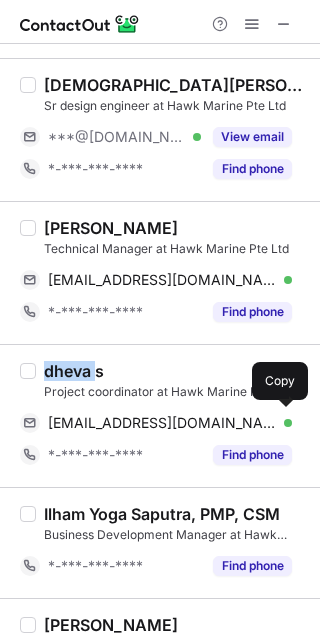 drag, startPoint x: 280, startPoint y: 416, endPoint x: 298, endPoint y: 388, distance: 33.286633 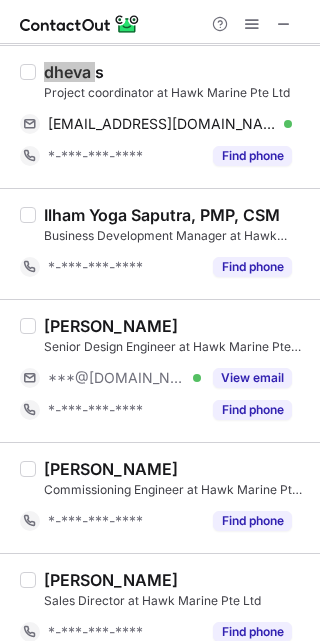 scroll, scrollTop: 750, scrollLeft: 0, axis: vertical 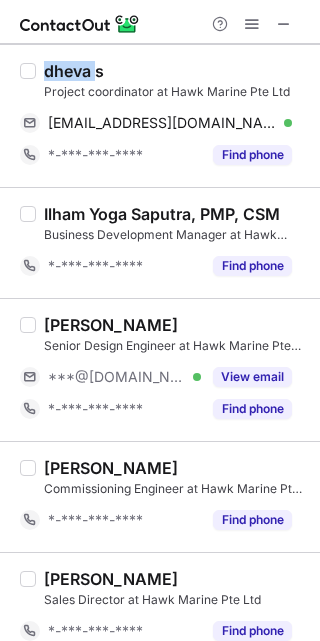 click on "Shalini Gowda" at bounding box center [111, 325] 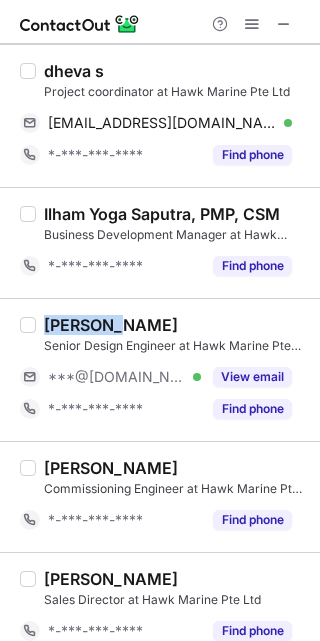 click on "Shalini Gowda" at bounding box center [111, 325] 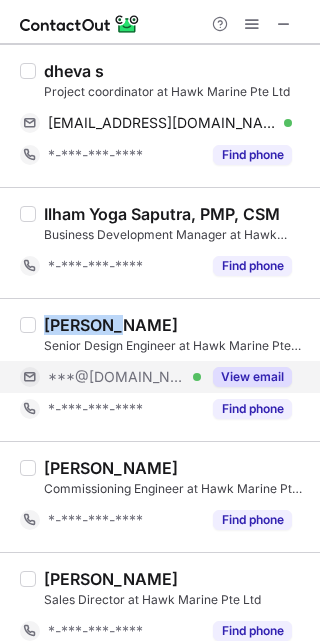 copy on "Shalini" 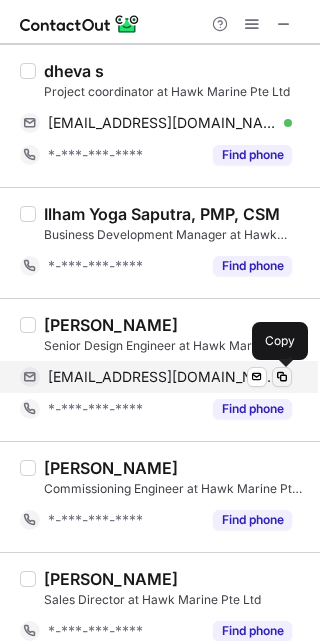 click at bounding box center [282, 377] 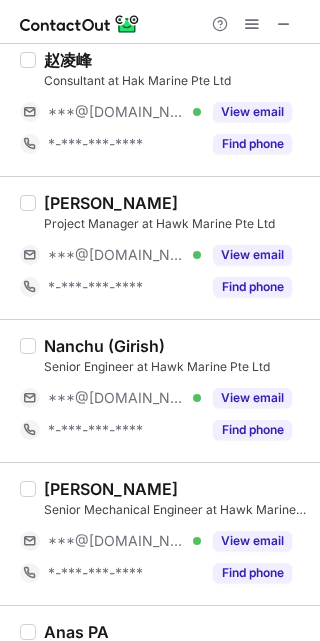 scroll, scrollTop: 1500, scrollLeft: 0, axis: vertical 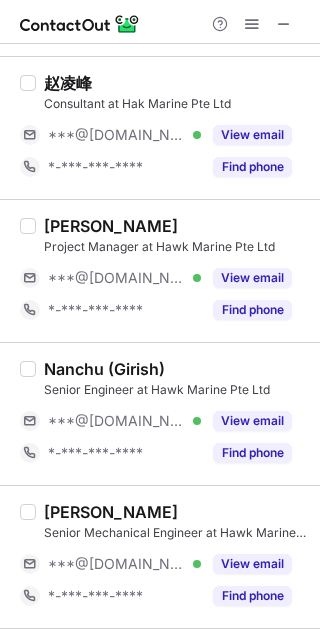 click on "KARTHIK MOYYA" at bounding box center (111, 226) 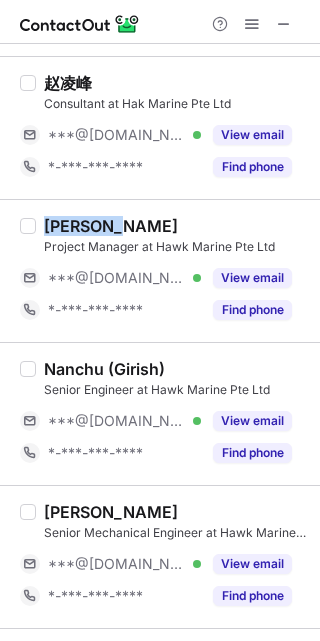 click on "KARTHIK MOYYA" at bounding box center [111, 226] 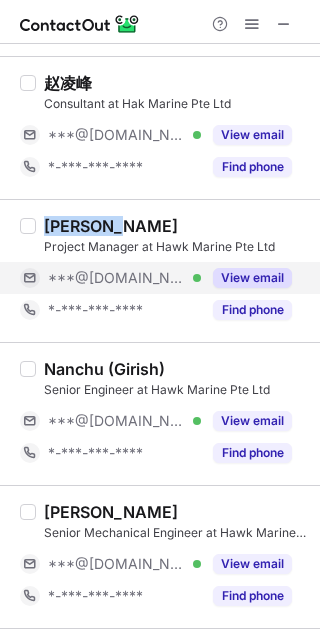 click on "View email" at bounding box center [252, 278] 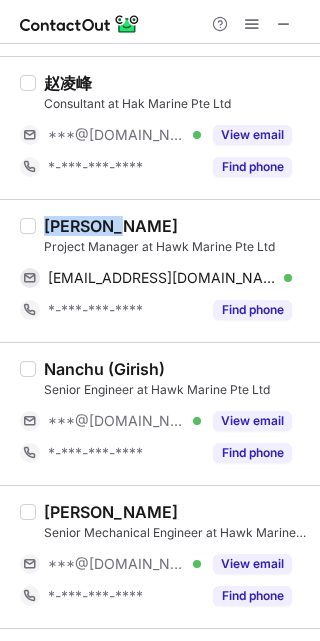 drag, startPoint x: 279, startPoint y: 276, endPoint x: 312, endPoint y: 268, distance: 33.955853 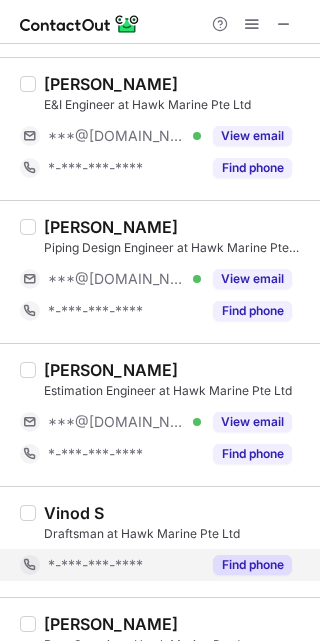 scroll, scrollTop: 2400, scrollLeft: 0, axis: vertical 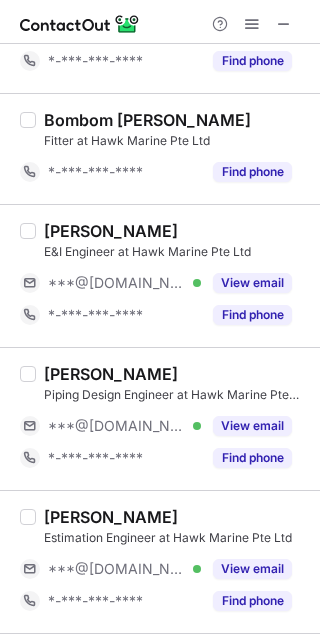 click on "Sunil Kulal" at bounding box center (111, 231) 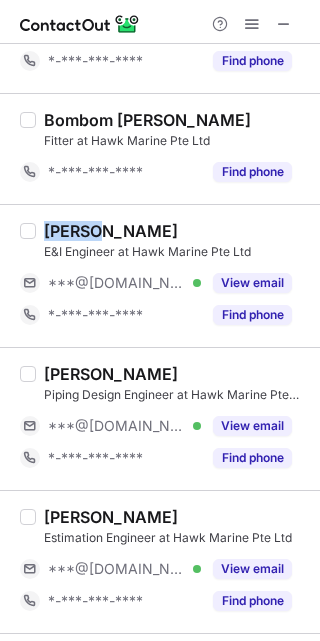 click on "Sunil Kulal" at bounding box center (111, 231) 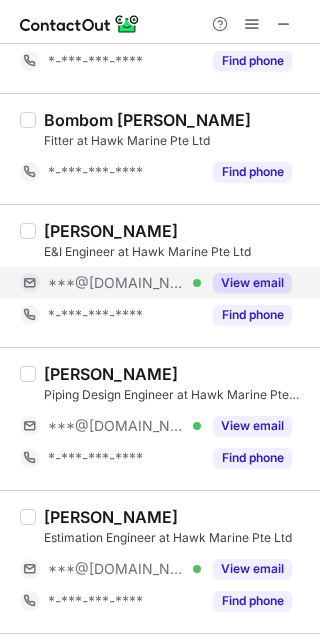 click on "View email" at bounding box center (246, 283) 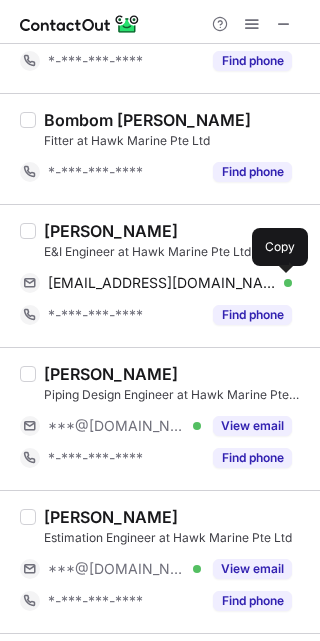 drag, startPoint x: 280, startPoint y: 290, endPoint x: 312, endPoint y: 280, distance: 33.526108 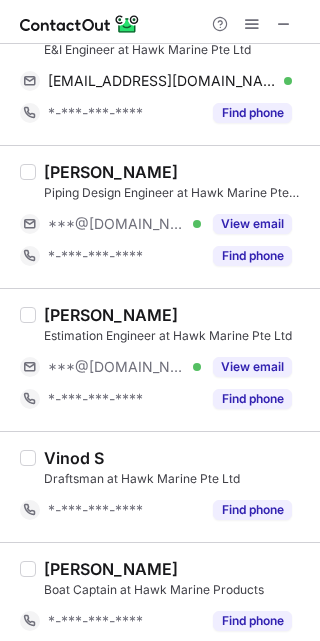 scroll, scrollTop: 2700, scrollLeft: 0, axis: vertical 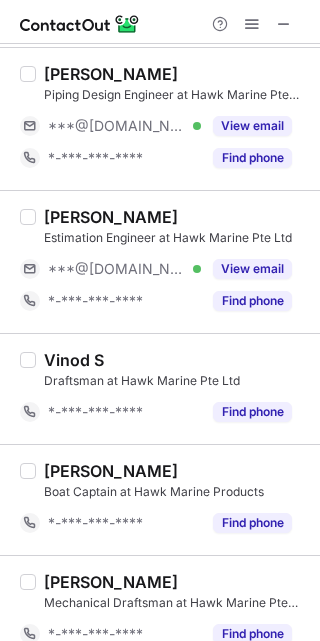 click on "Abhishek Ambekar" at bounding box center [111, 217] 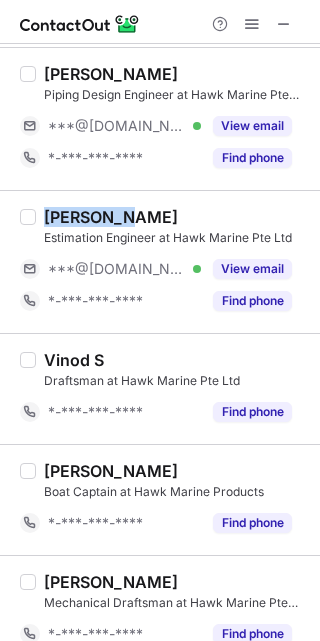 click on "Abhishek Ambekar" at bounding box center [111, 217] 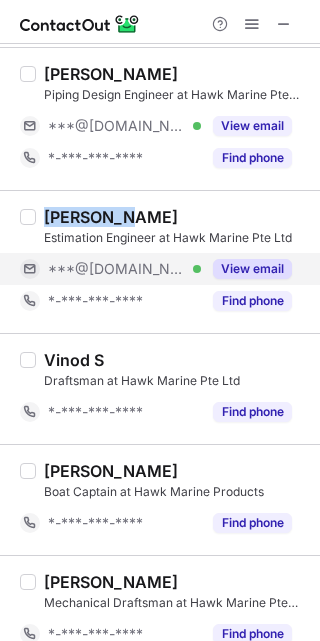 copy on "Abhishek" 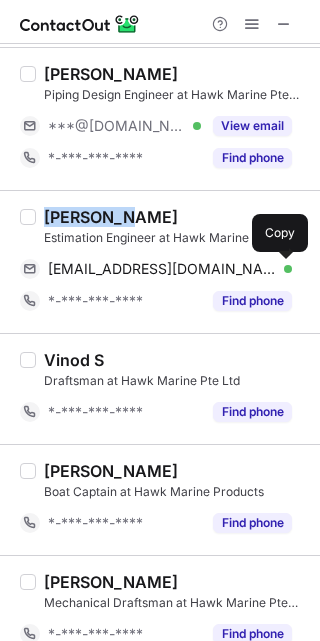 drag, startPoint x: 277, startPoint y: 273, endPoint x: 304, endPoint y: 290, distance: 31.906113 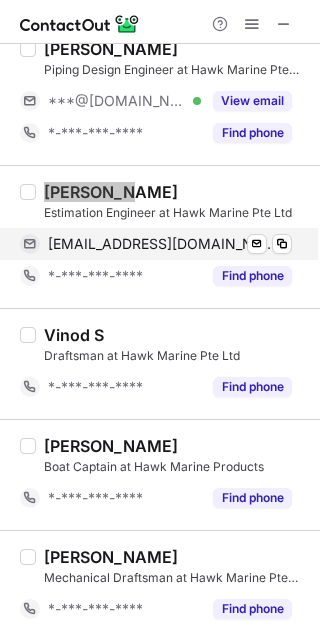scroll, scrollTop: 2575, scrollLeft: 0, axis: vertical 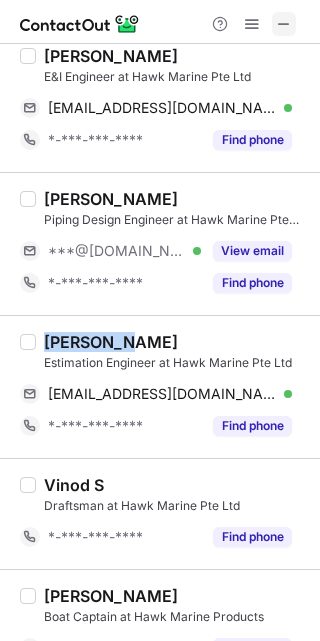 click at bounding box center (284, 24) 